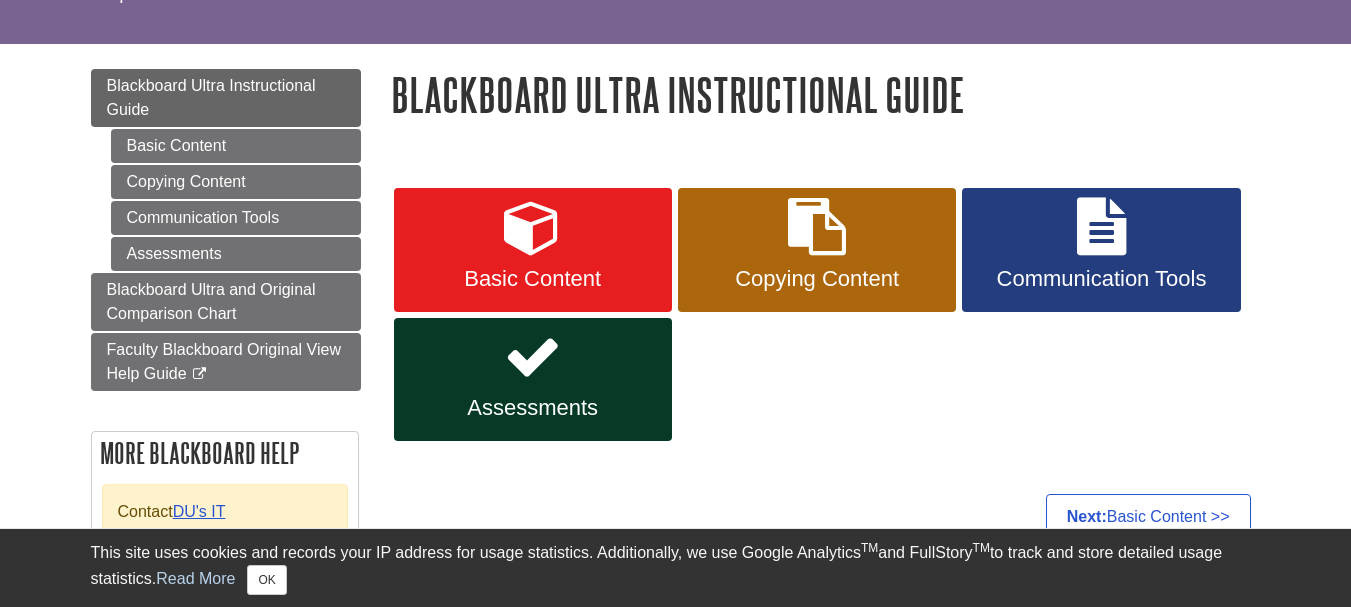 scroll, scrollTop: 200, scrollLeft: 0, axis: vertical 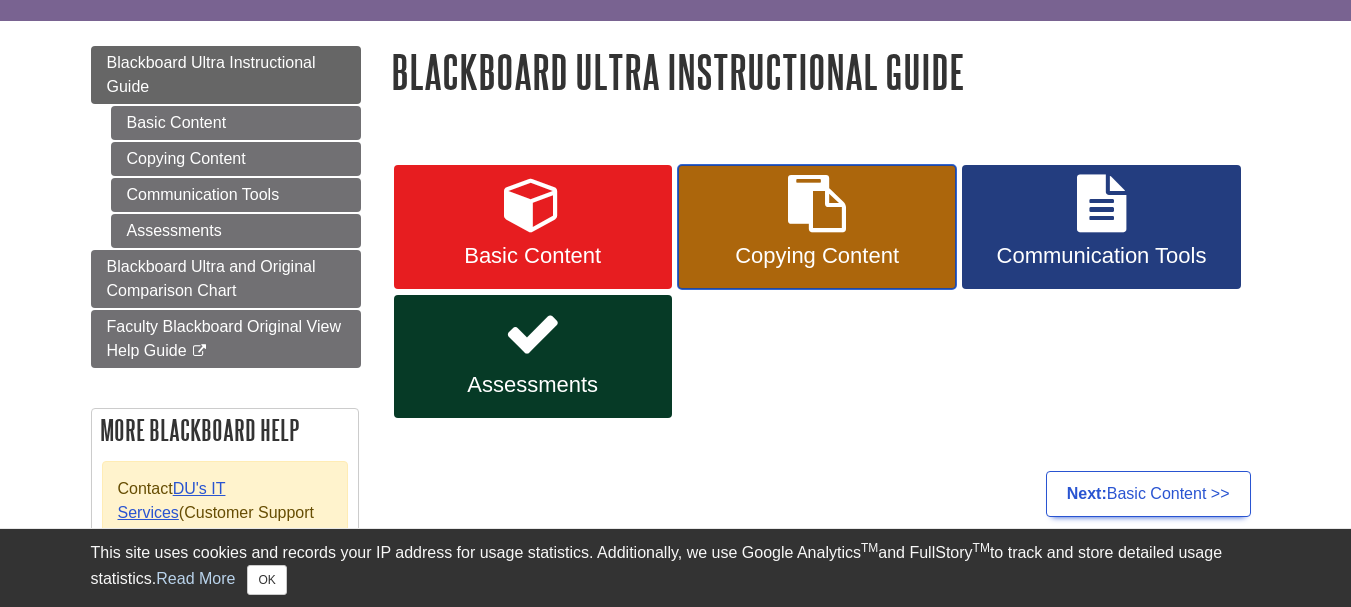 click on "Copying Content" at bounding box center (817, 256) 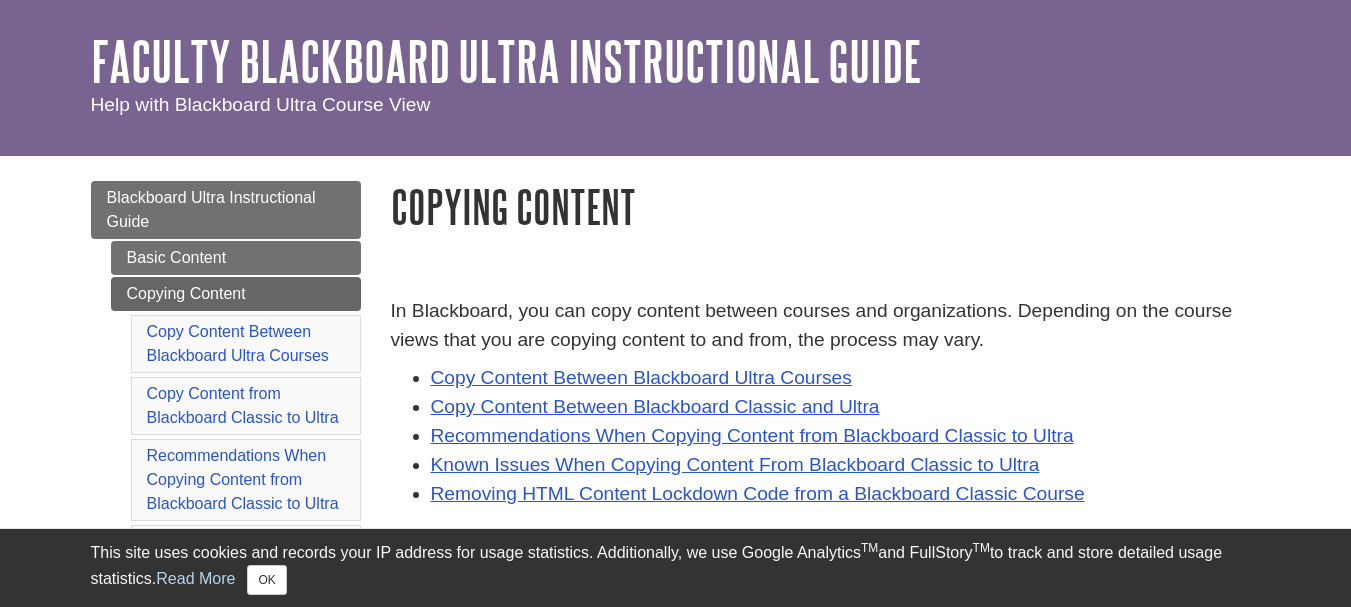 scroll, scrollTop: 100, scrollLeft: 0, axis: vertical 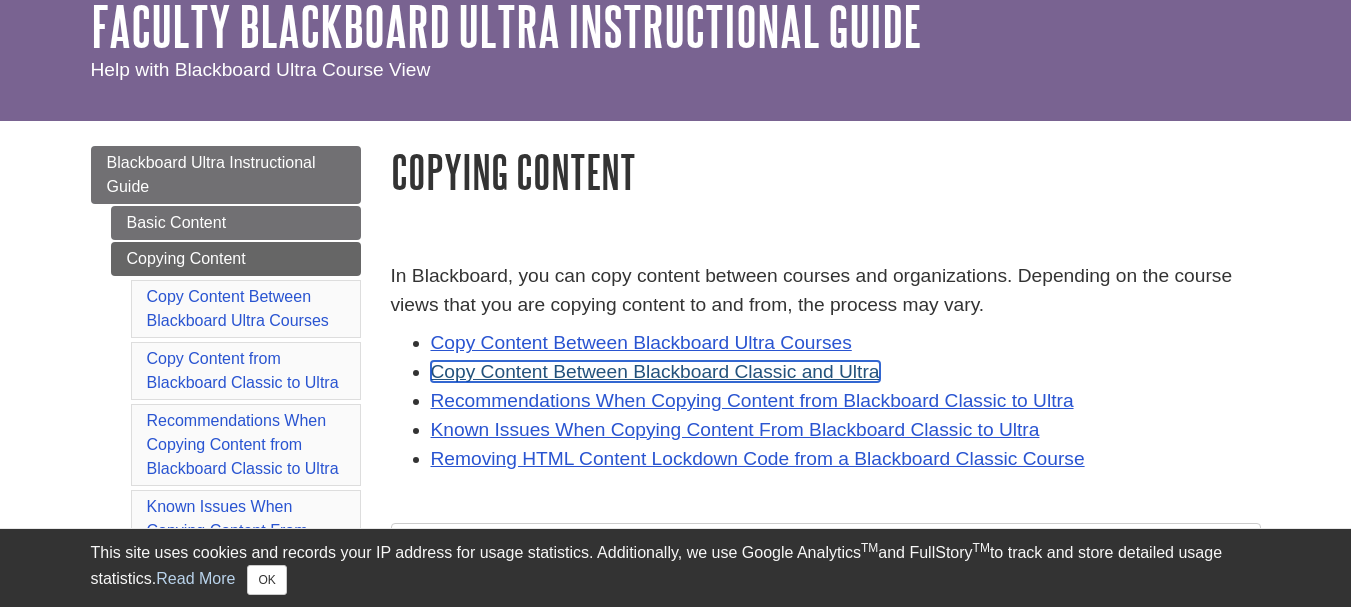 click on "Copy Content Between Blackboard Classic and Ultra" at bounding box center (655, 371) 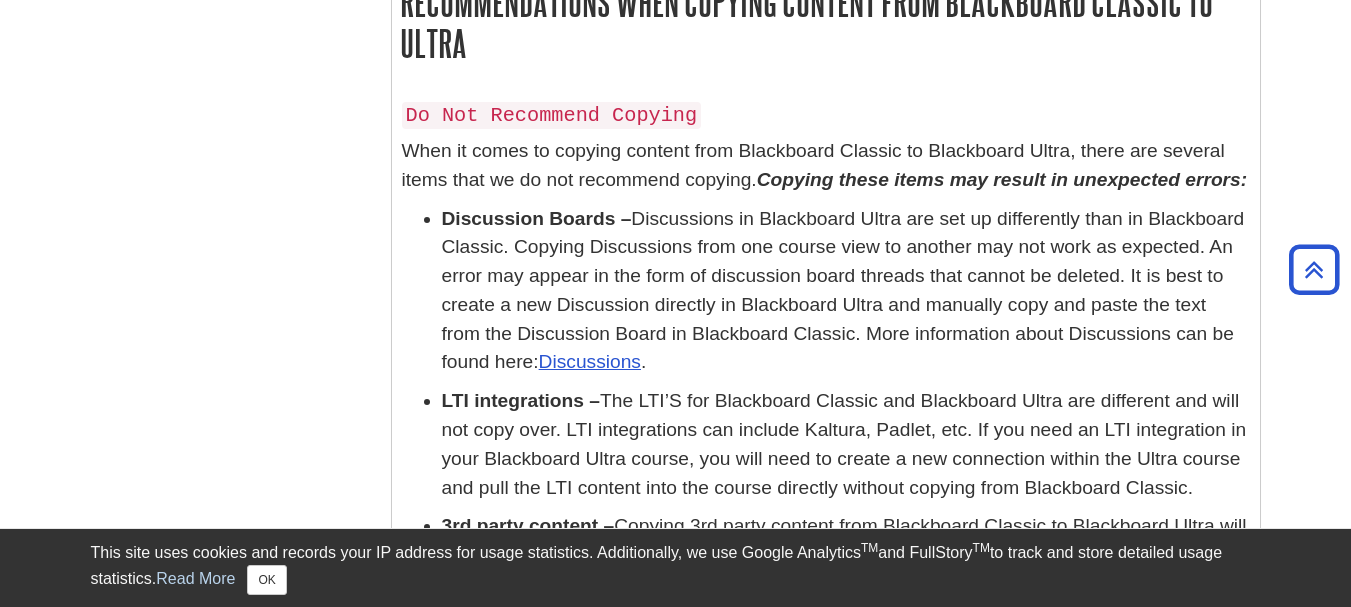 scroll, scrollTop: 4462, scrollLeft: 0, axis: vertical 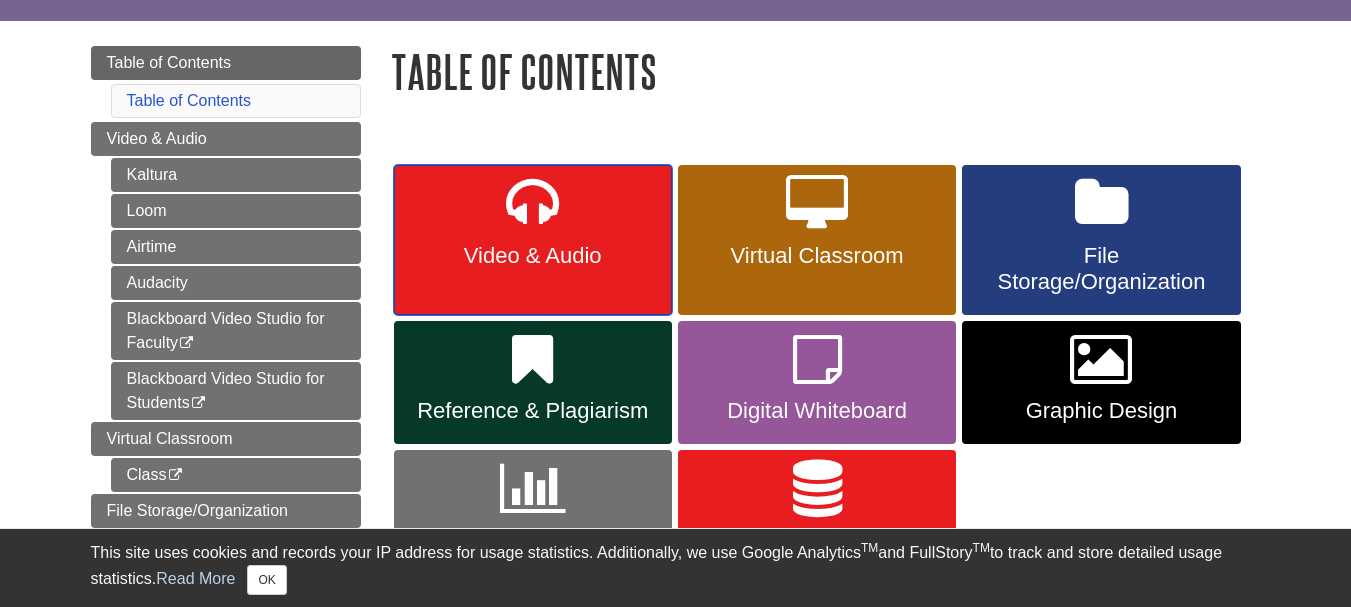 click at bounding box center (532, 204) 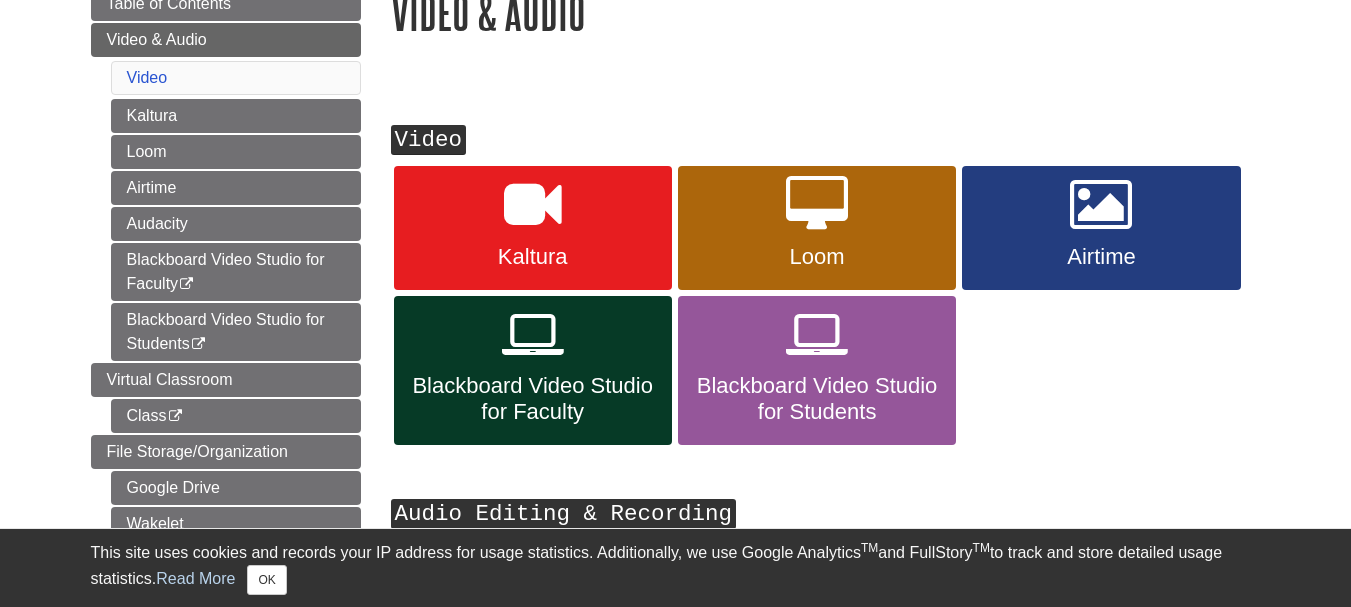 scroll, scrollTop: 300, scrollLeft: 0, axis: vertical 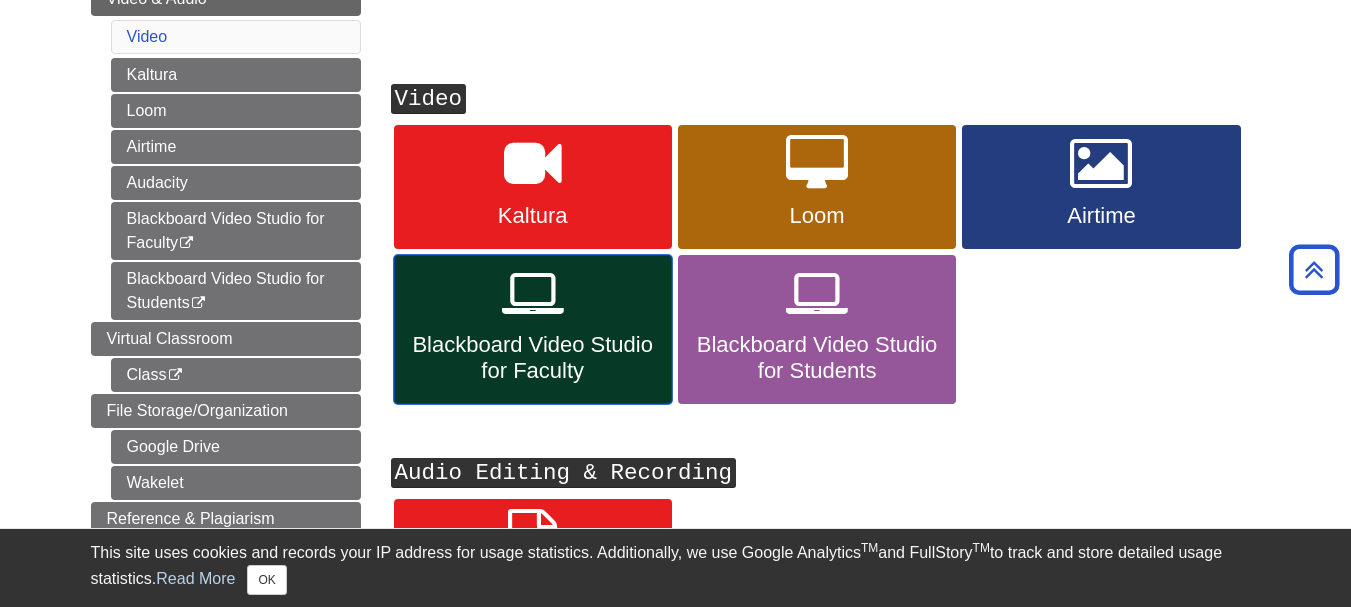 click on "Blackboard Video Studio for Faculty" at bounding box center [533, 358] 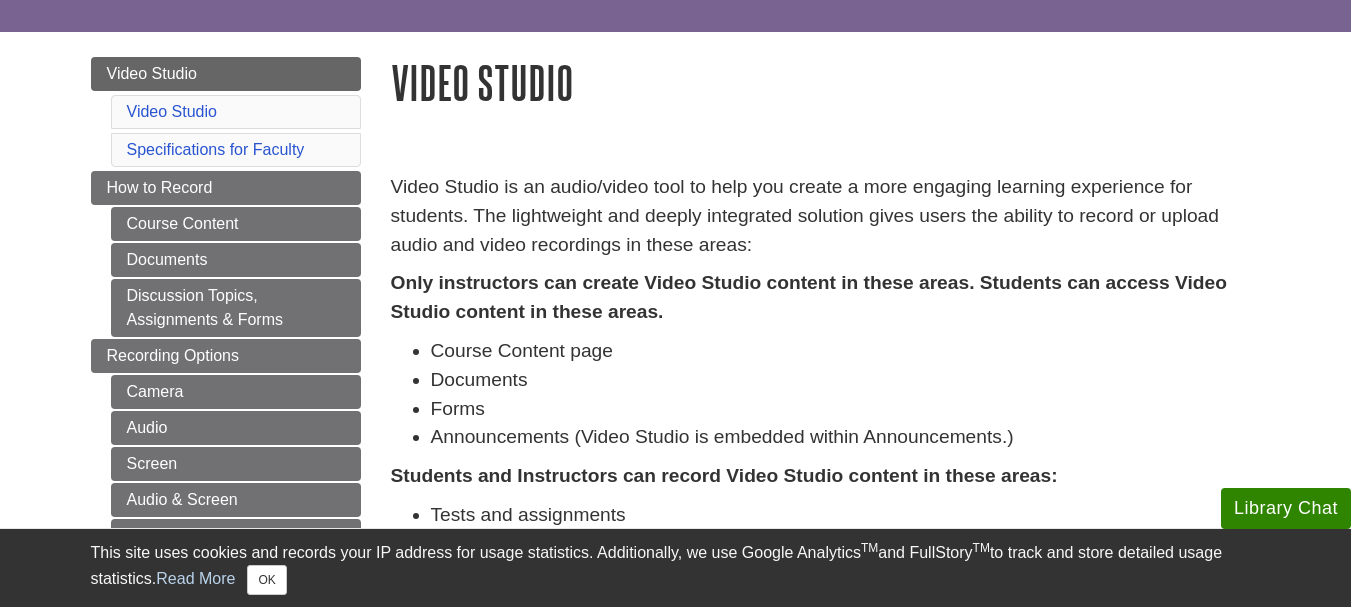scroll, scrollTop: 200, scrollLeft: 0, axis: vertical 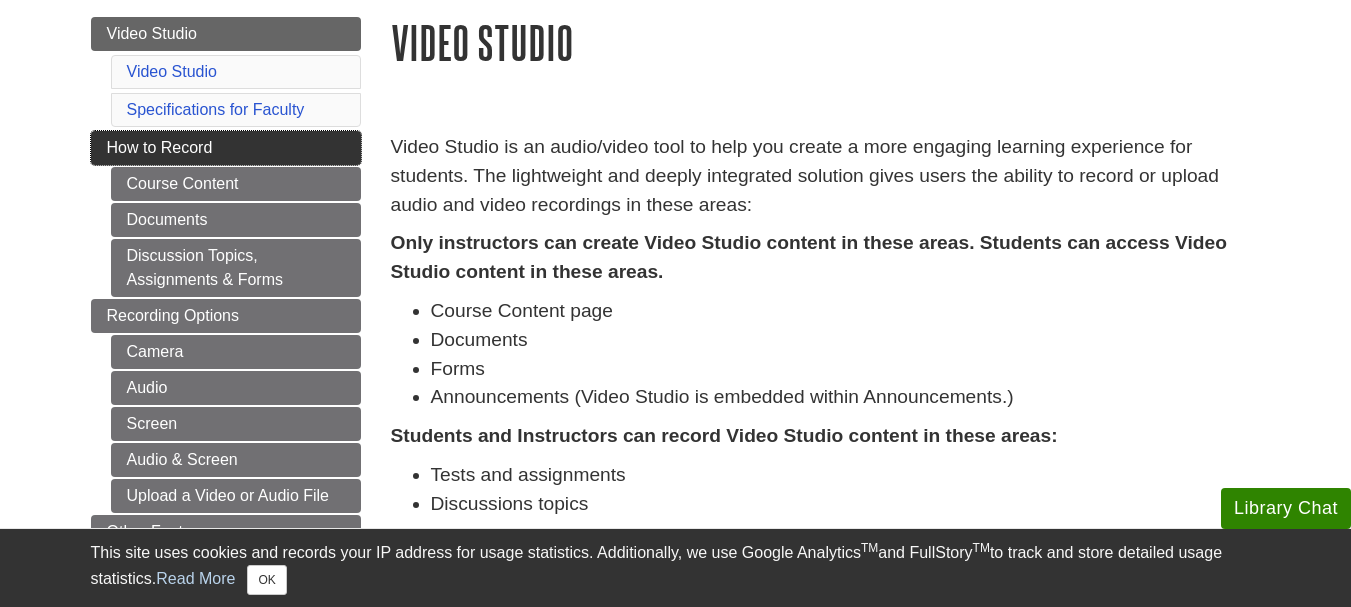 click on "How to Record" at bounding box center (160, 147) 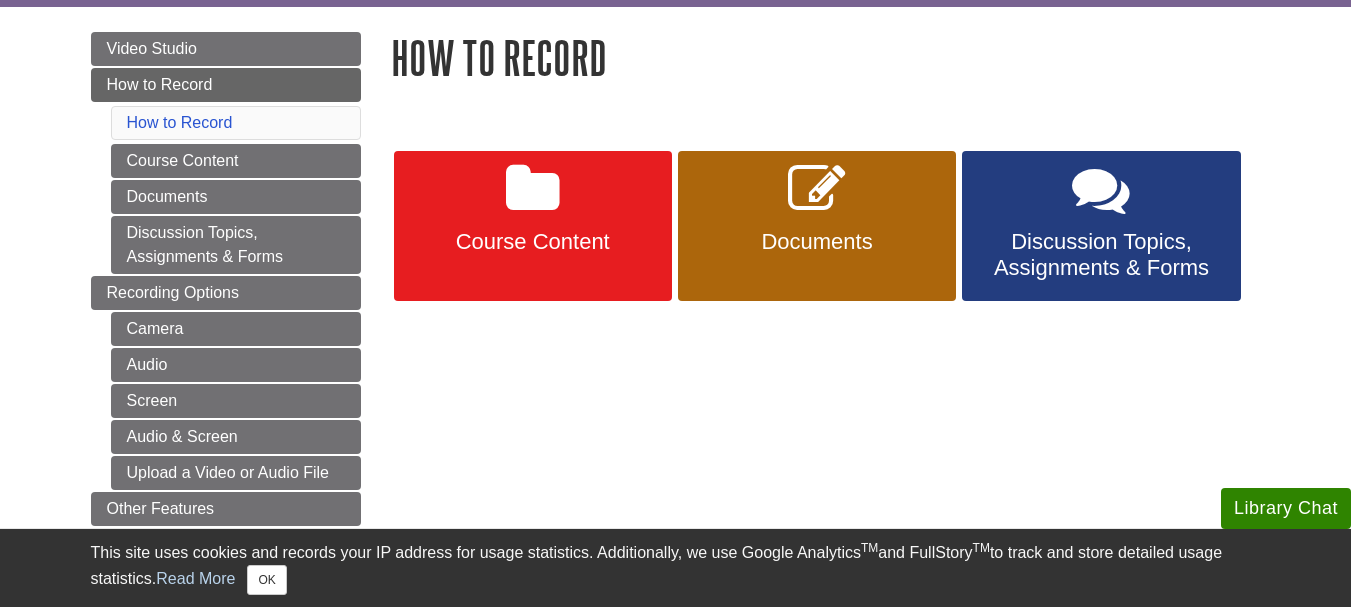 scroll, scrollTop: 200, scrollLeft: 0, axis: vertical 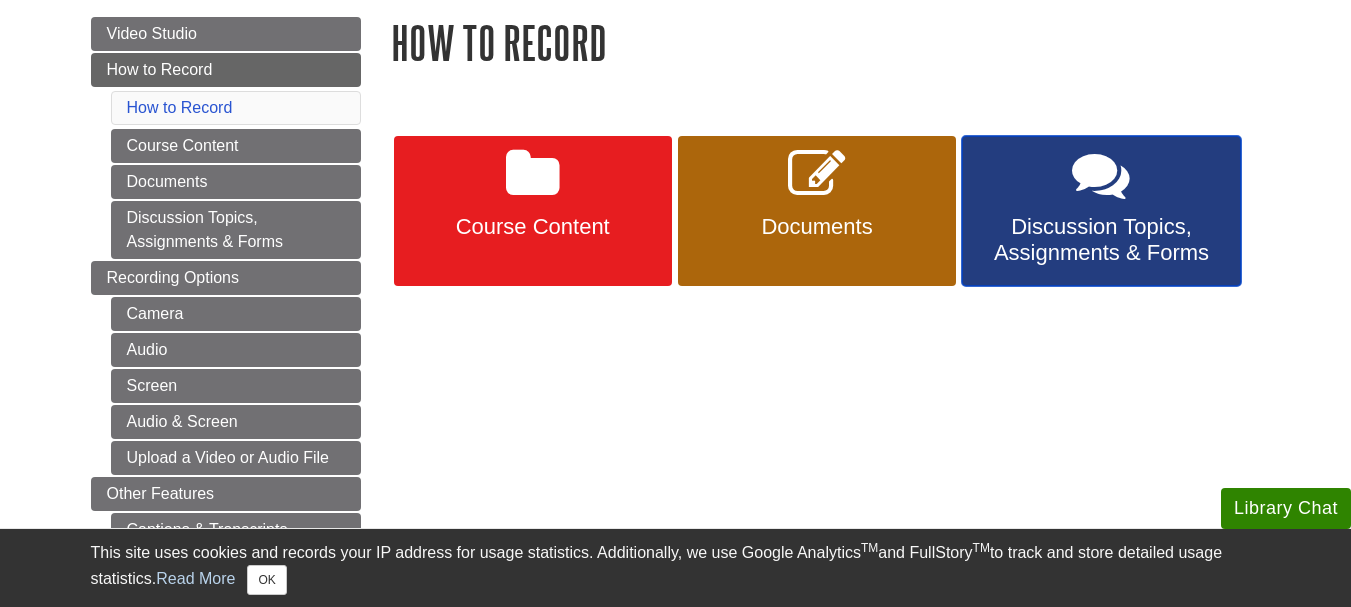 click on "Discussion Topics, Assignments & Forms" at bounding box center (1101, 240) 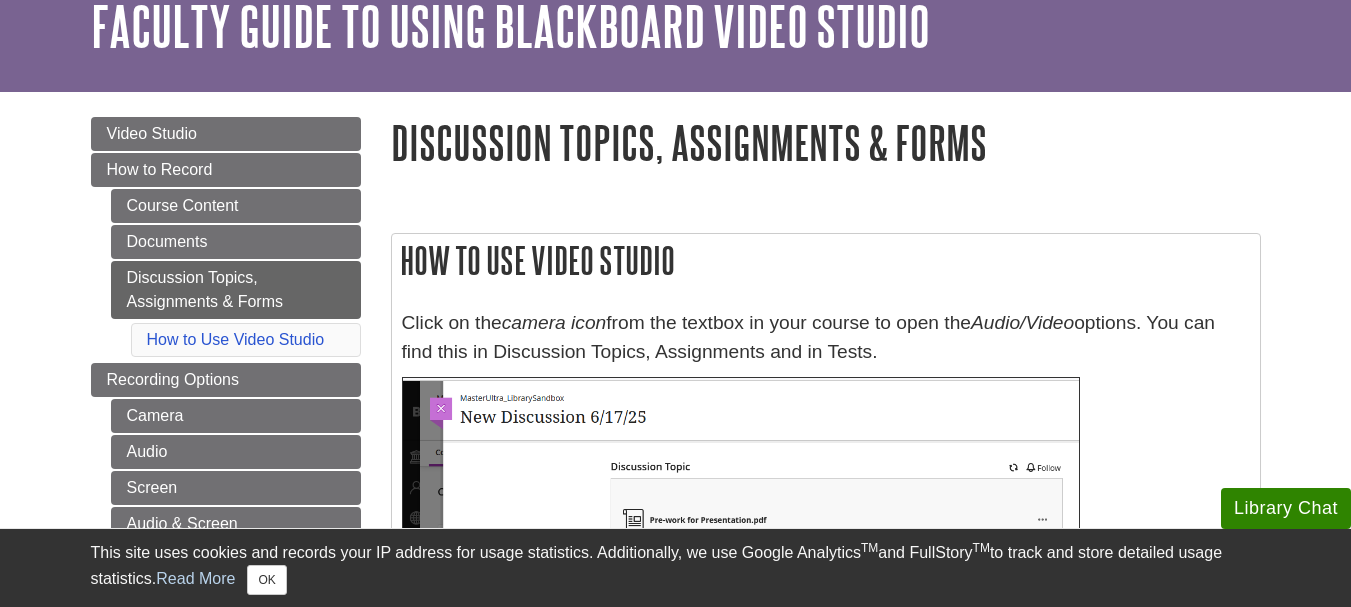 scroll, scrollTop: 0, scrollLeft: 0, axis: both 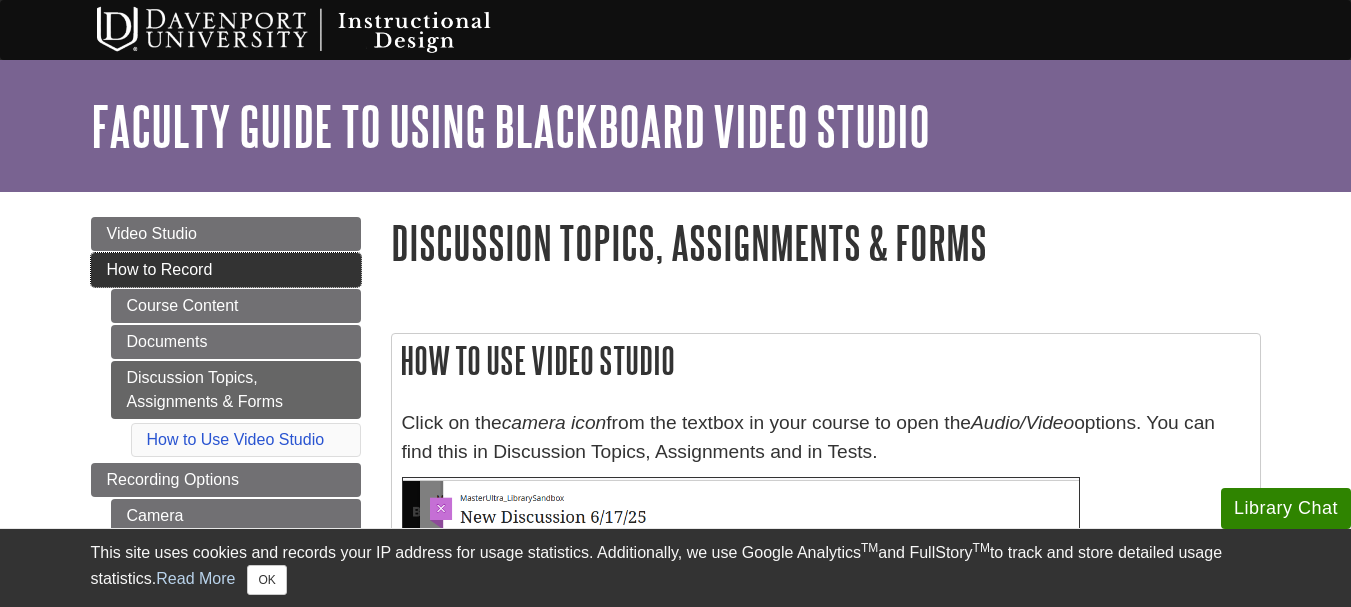click on "How to Record" at bounding box center [160, 269] 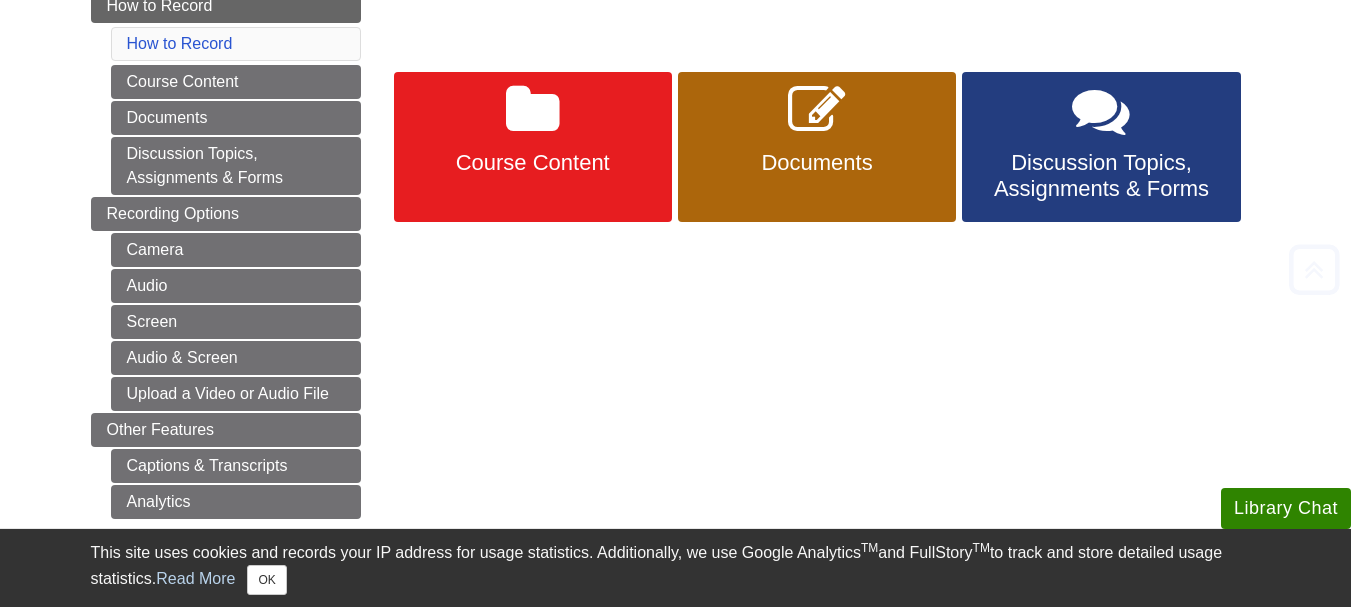 scroll, scrollTop: 300, scrollLeft: 0, axis: vertical 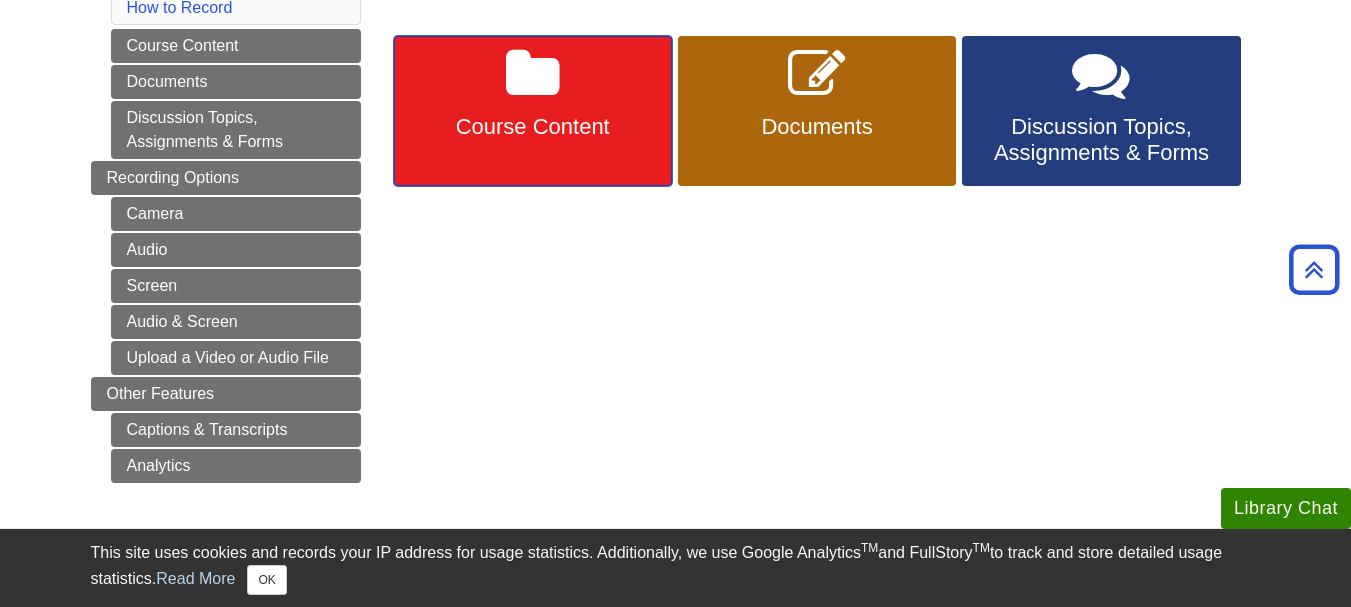 click on "Course Content" at bounding box center (533, 127) 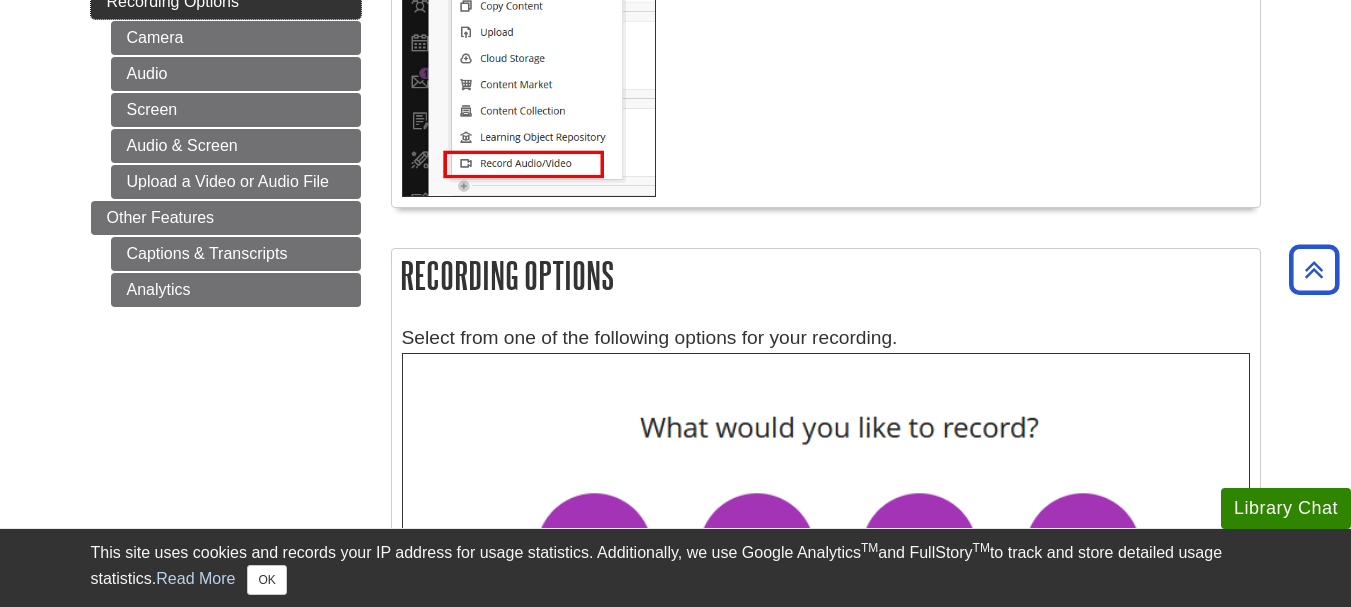 scroll, scrollTop: 600, scrollLeft: 0, axis: vertical 